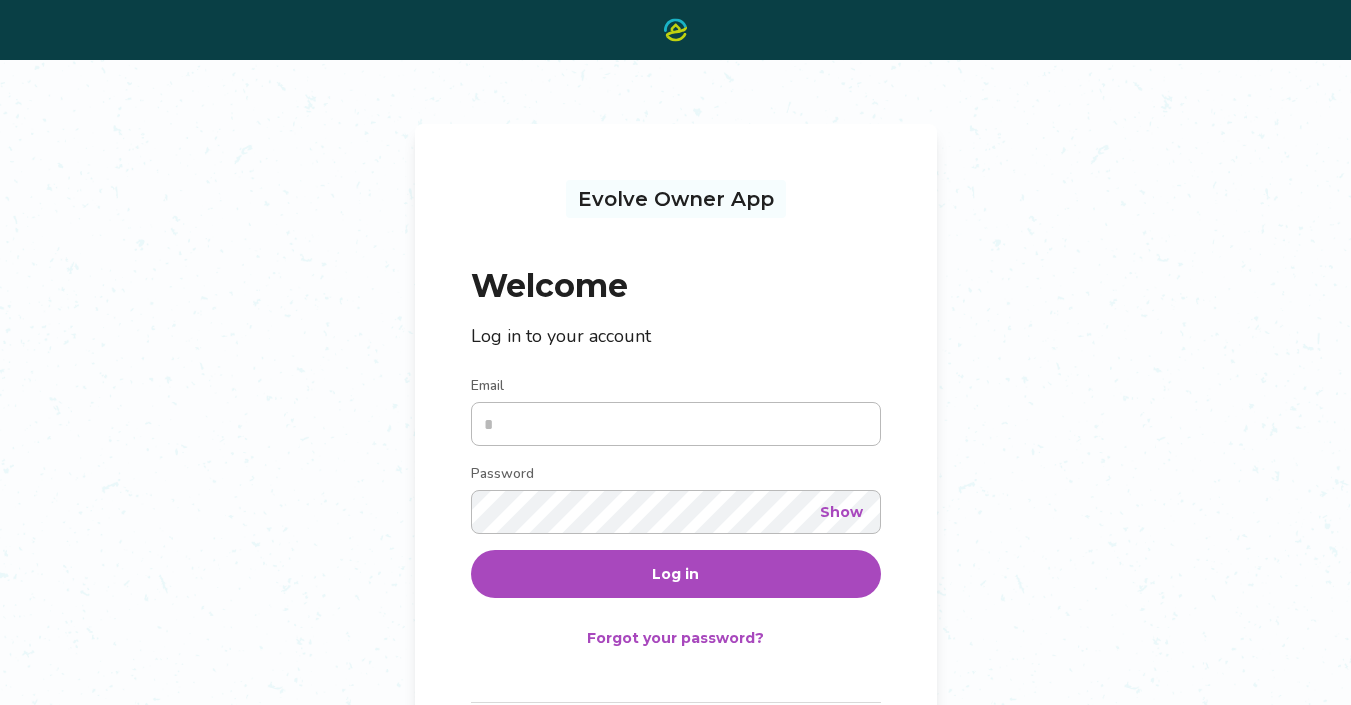 scroll, scrollTop: 0, scrollLeft: 0, axis: both 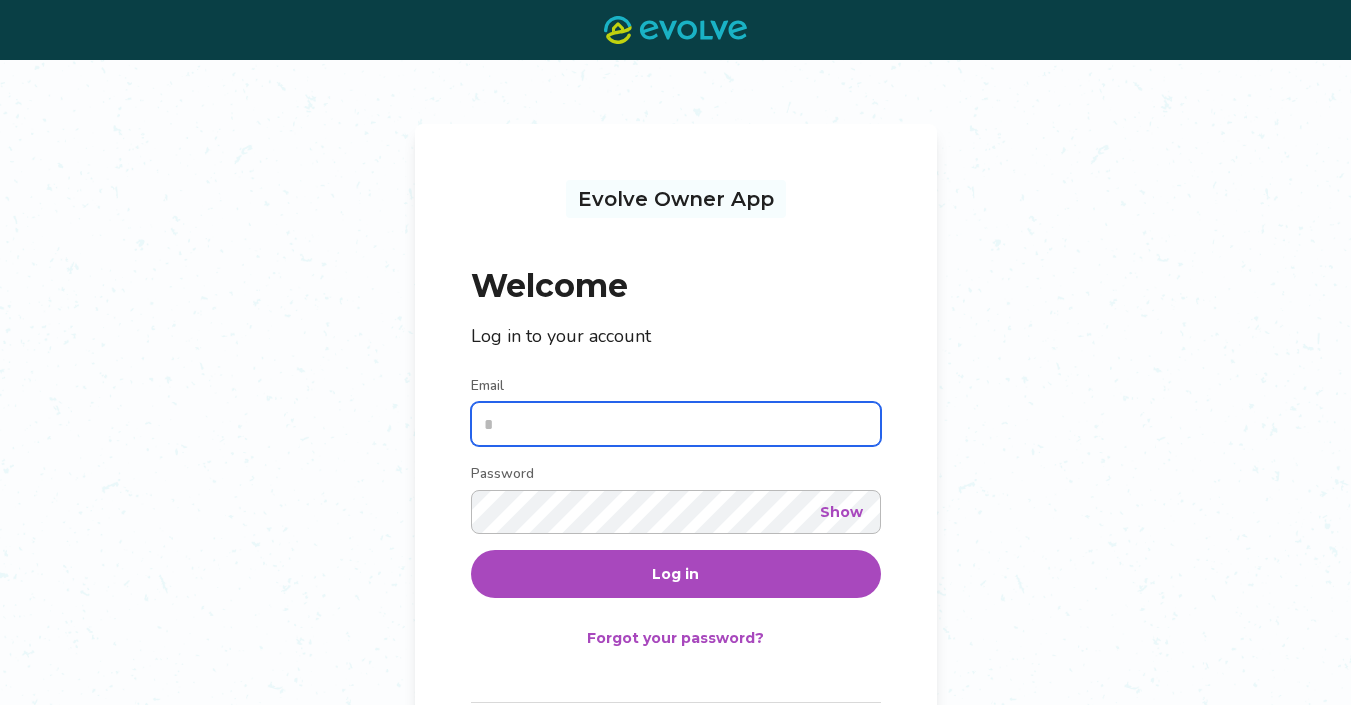 type on "**********" 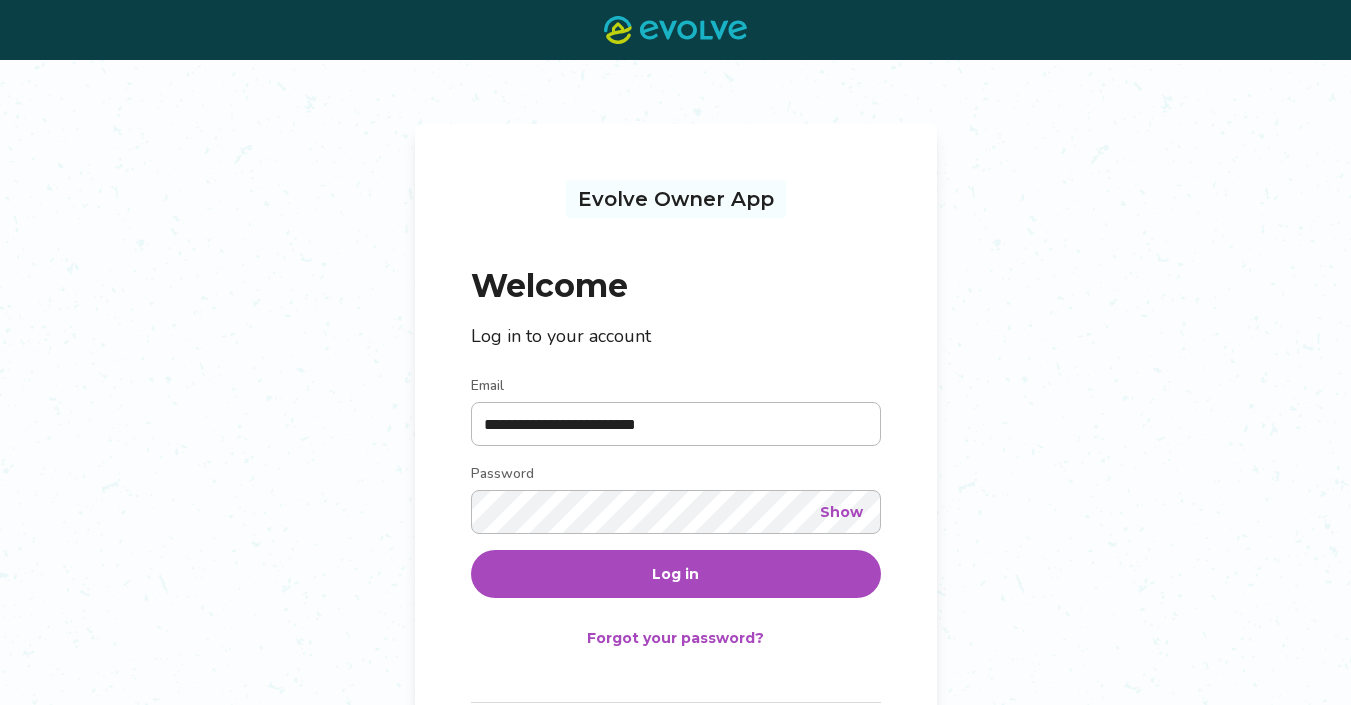 click on "Show" at bounding box center [841, 512] 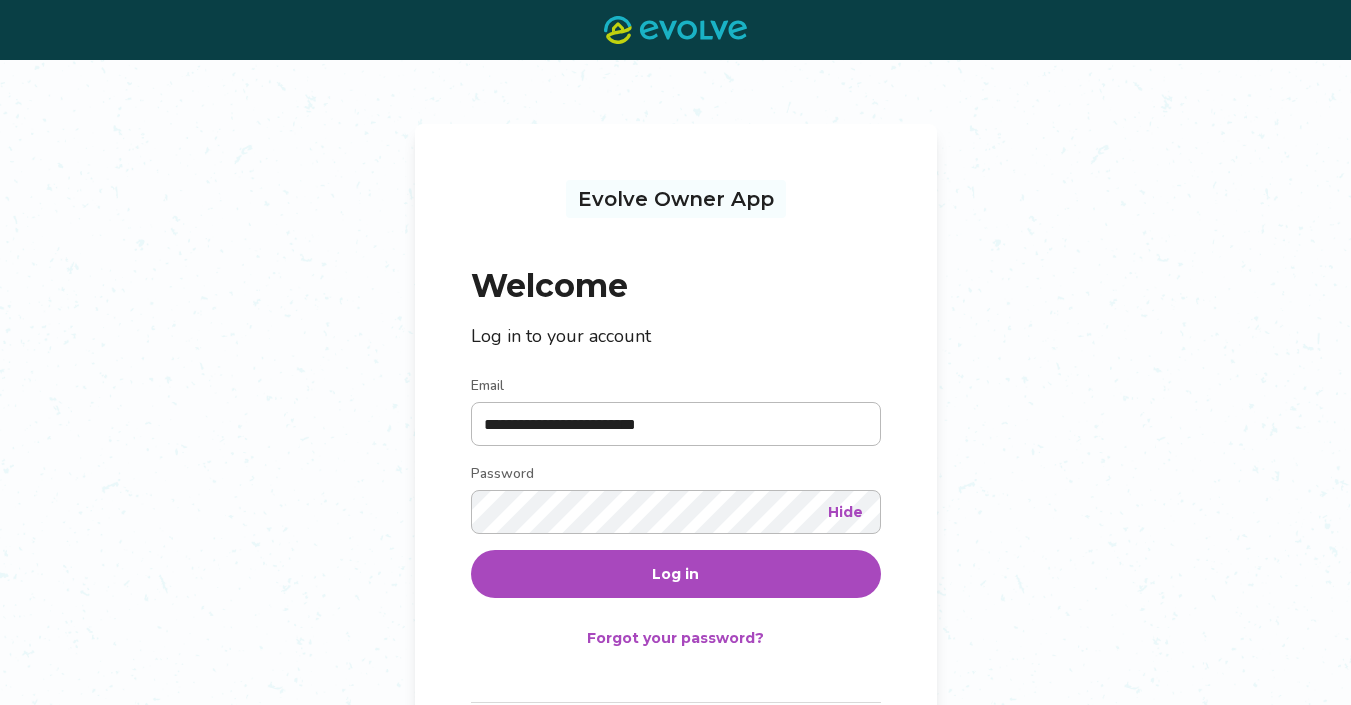 click on "Log in" at bounding box center [676, 574] 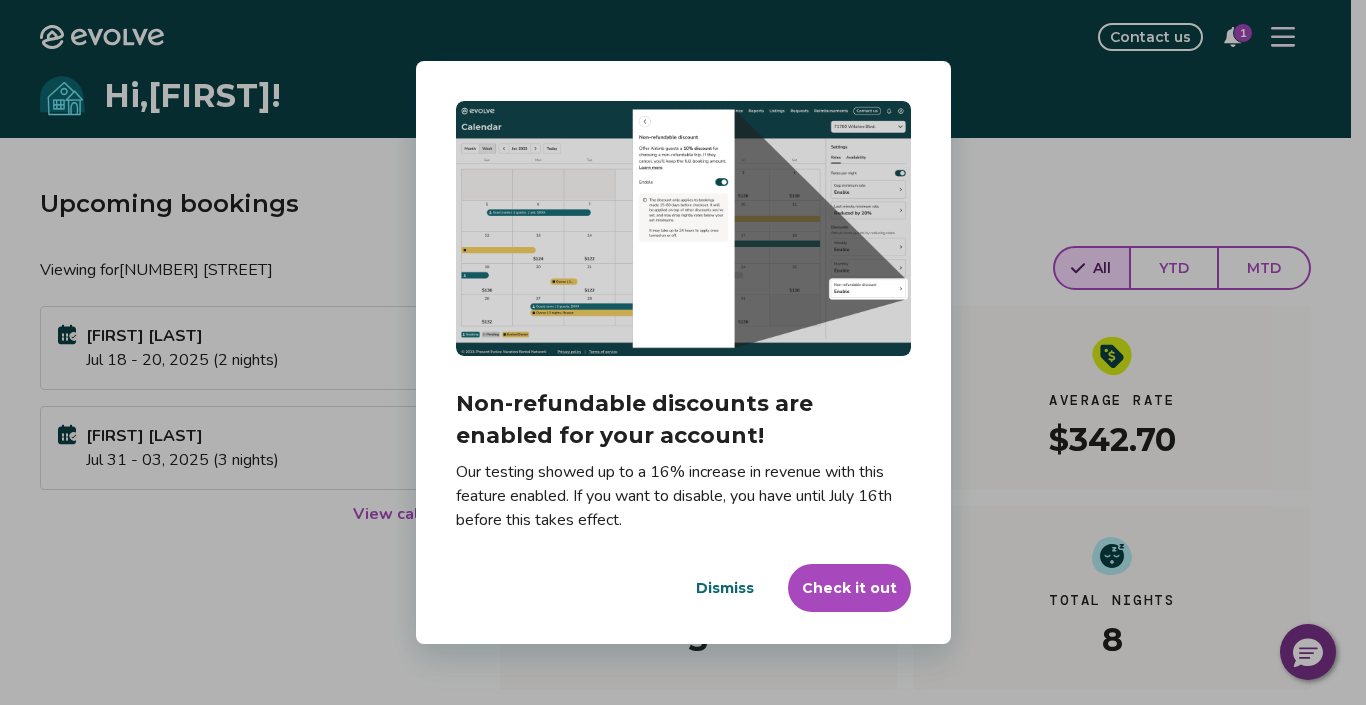 click on "Check it out" at bounding box center (849, 588) 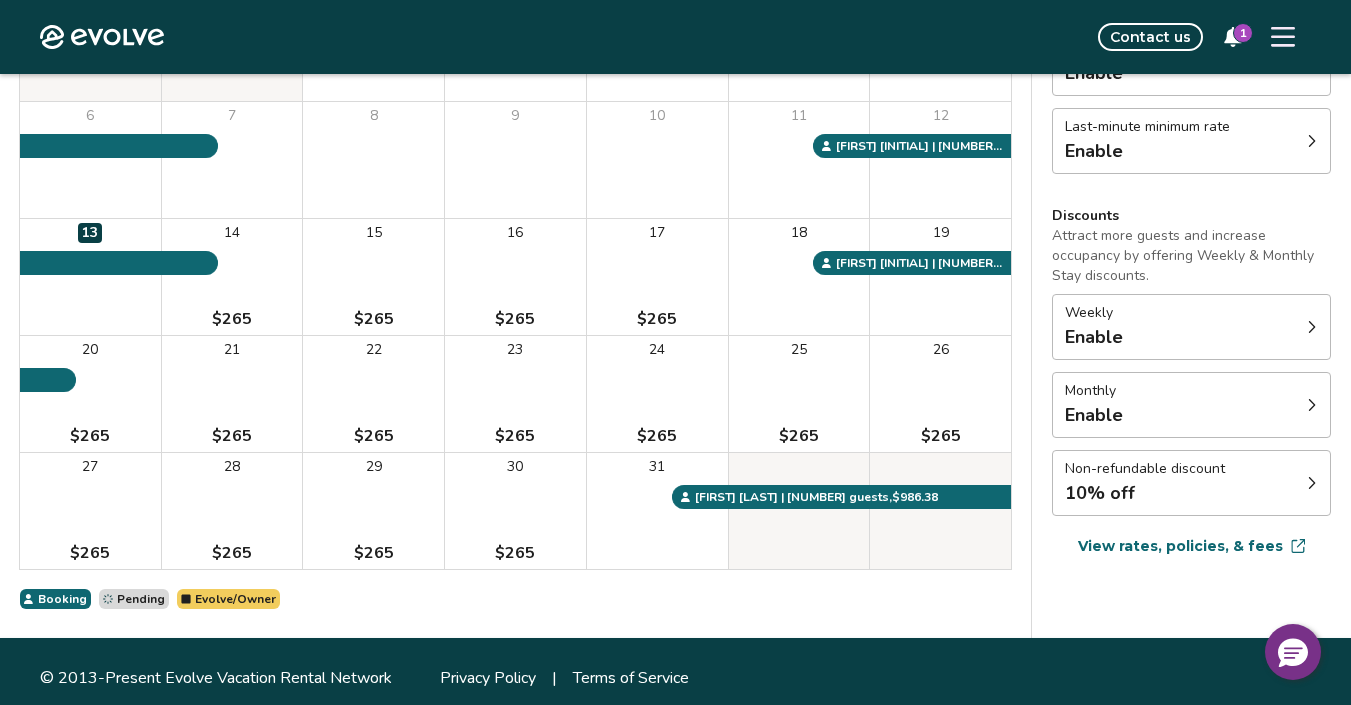 scroll, scrollTop: 329, scrollLeft: 0, axis: vertical 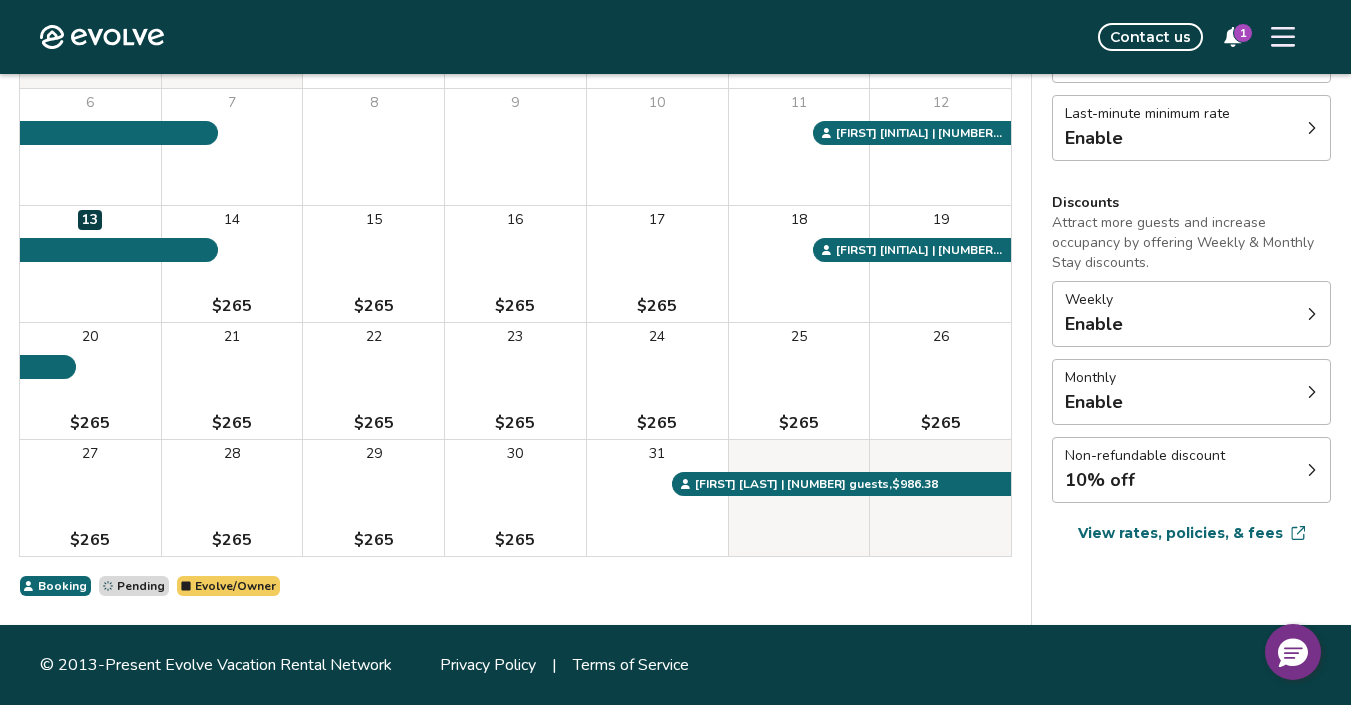 click on "1" at bounding box center (1243, 33) 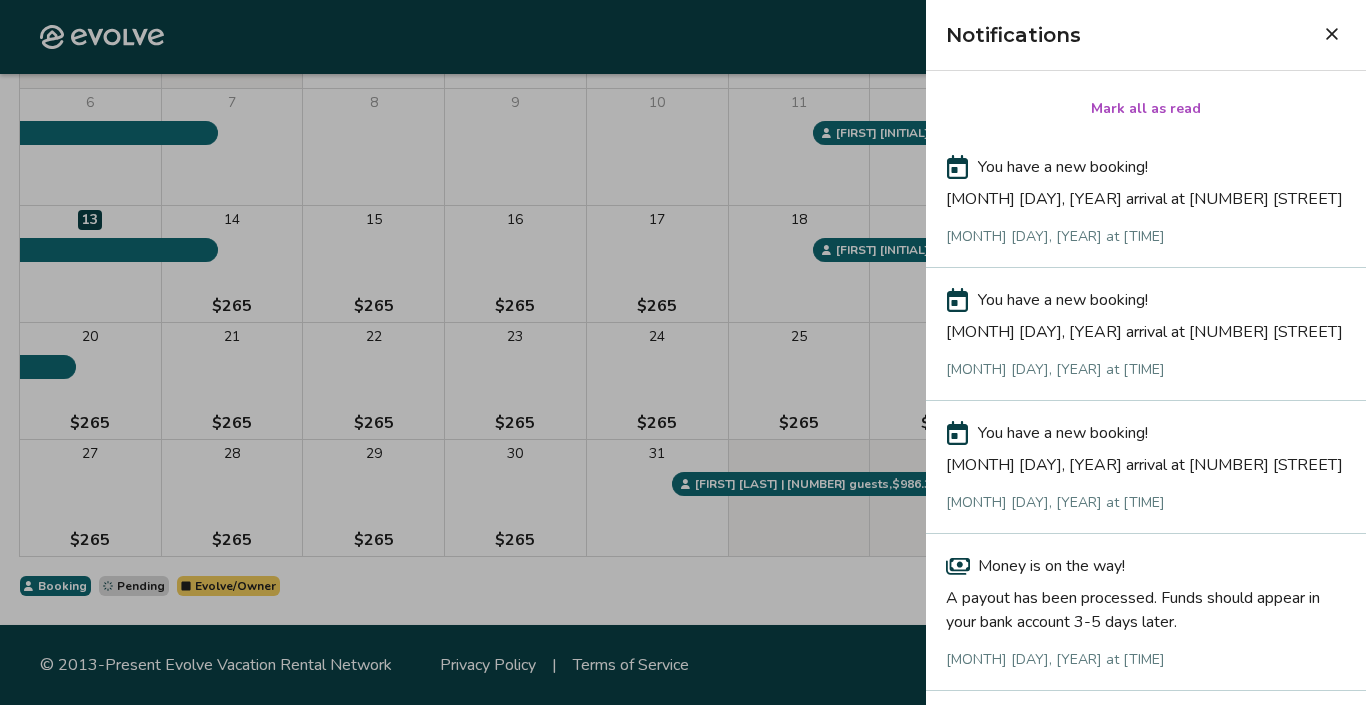 click on "Mark all as read" at bounding box center [1146, 109] 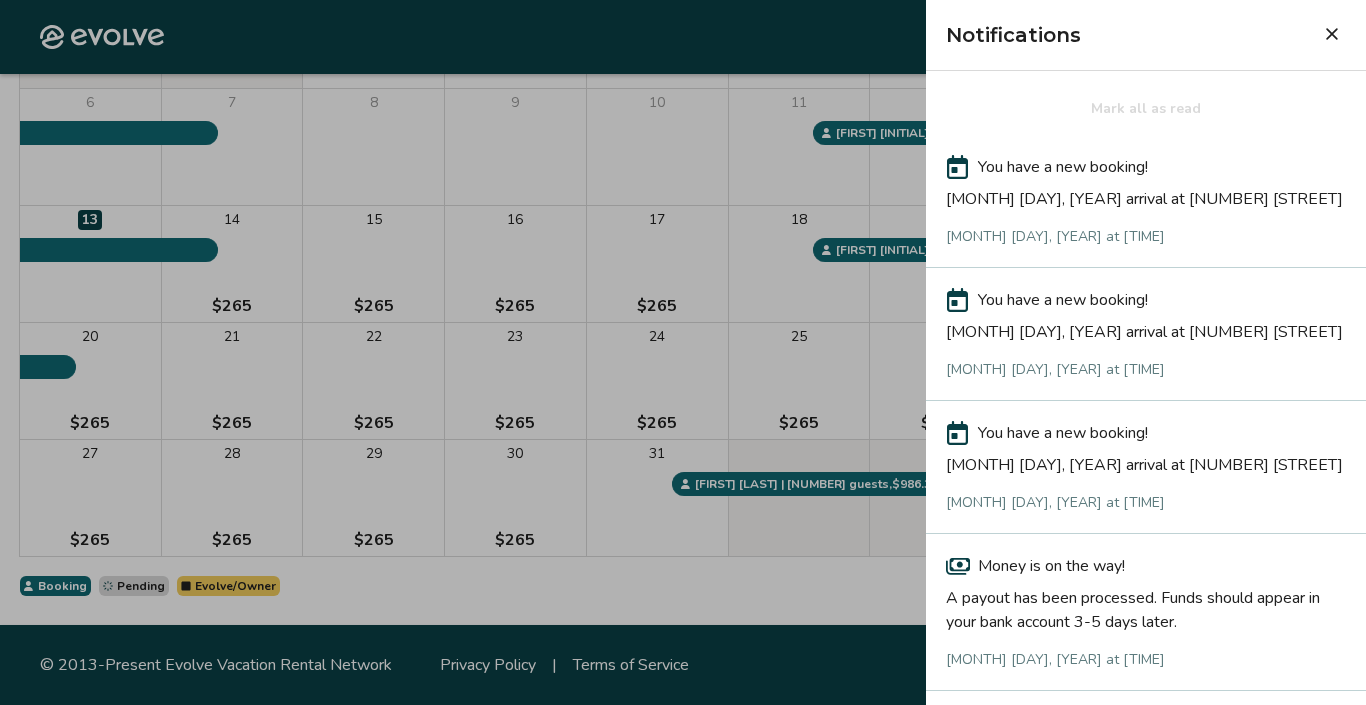 click 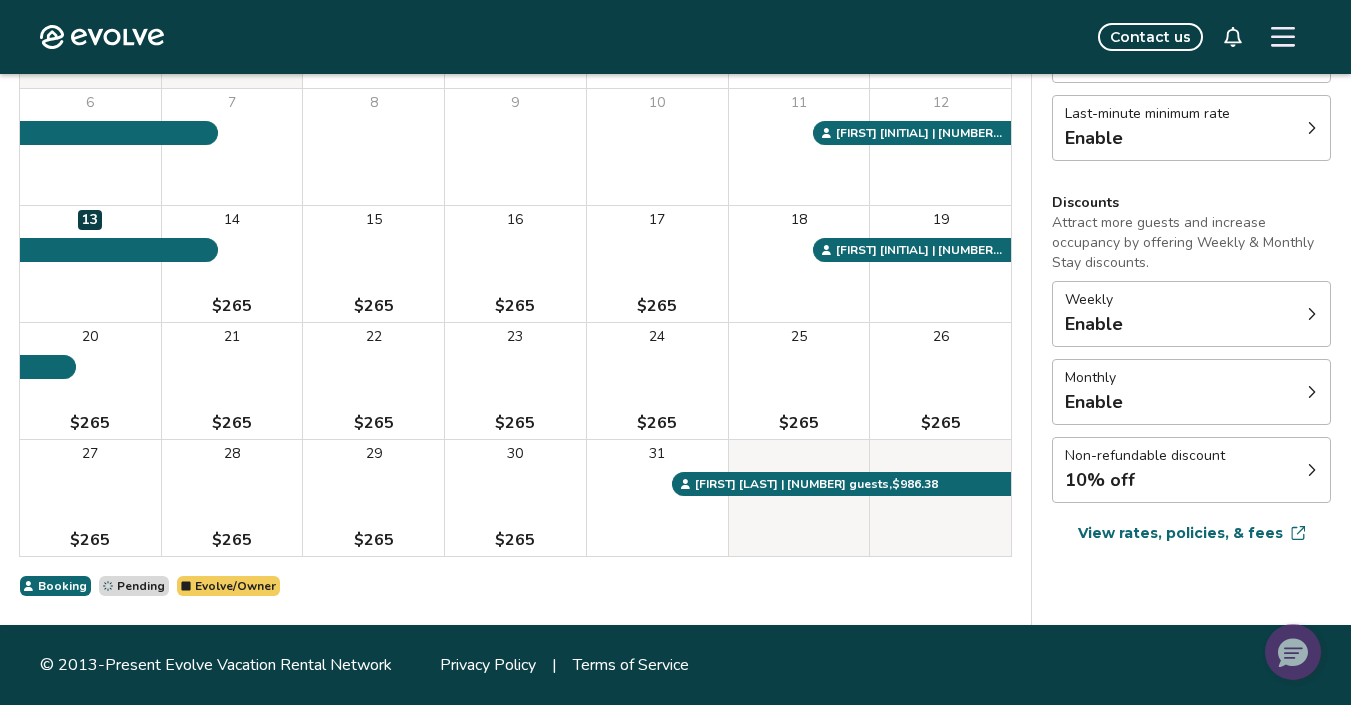 click 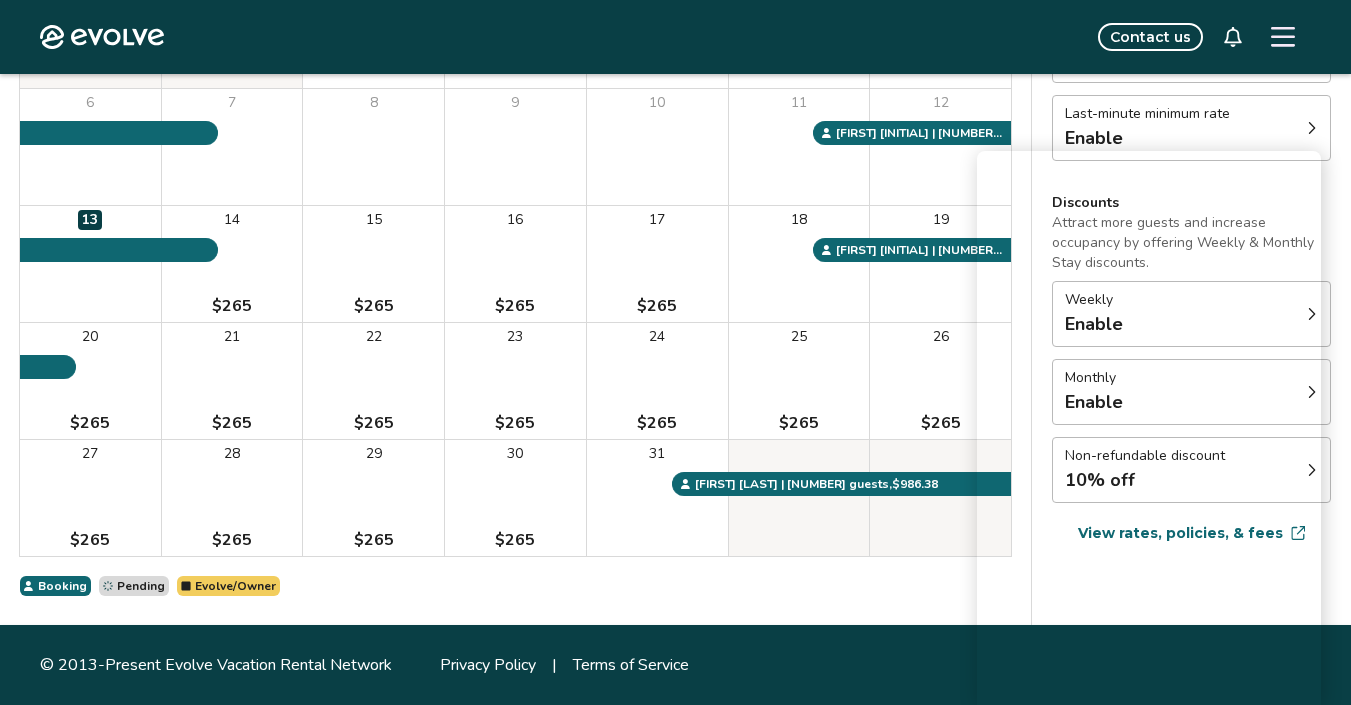 click on "Contact us" at bounding box center [1150, 37] 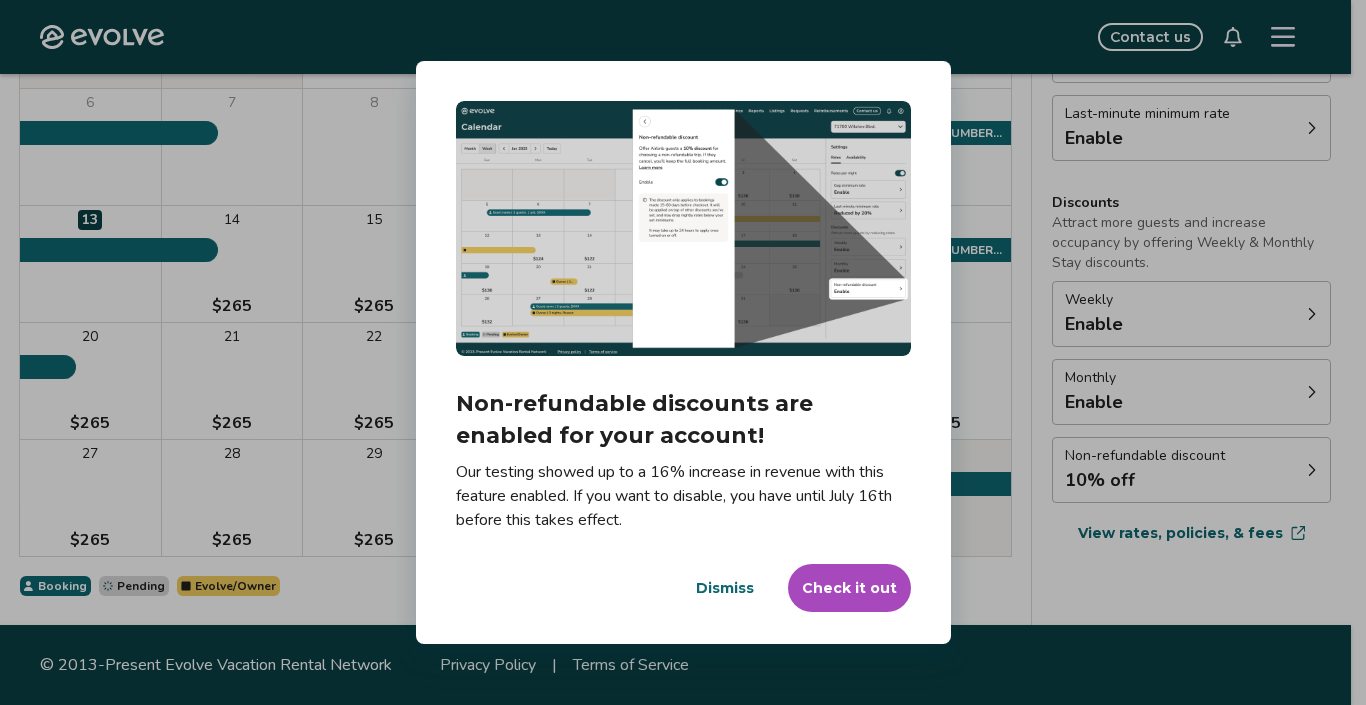 click on "Dismiss" at bounding box center (725, 588) 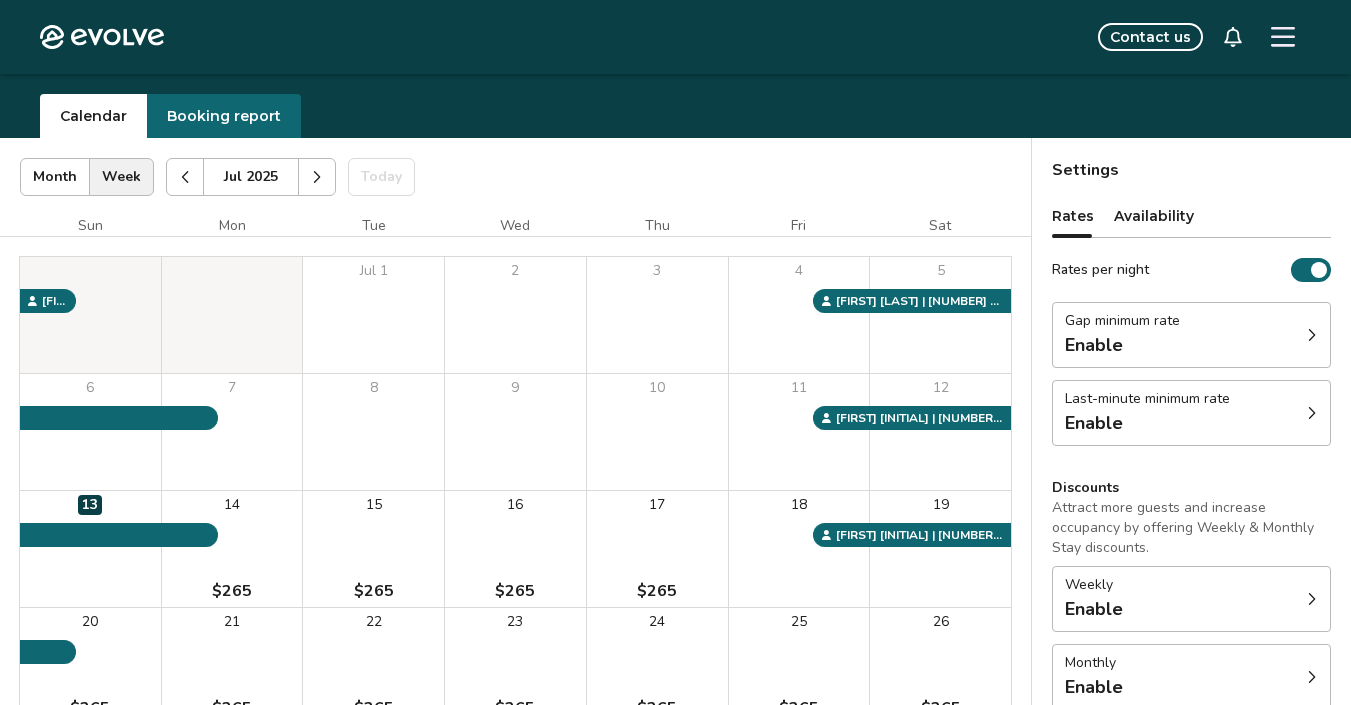scroll, scrollTop: 38, scrollLeft: 0, axis: vertical 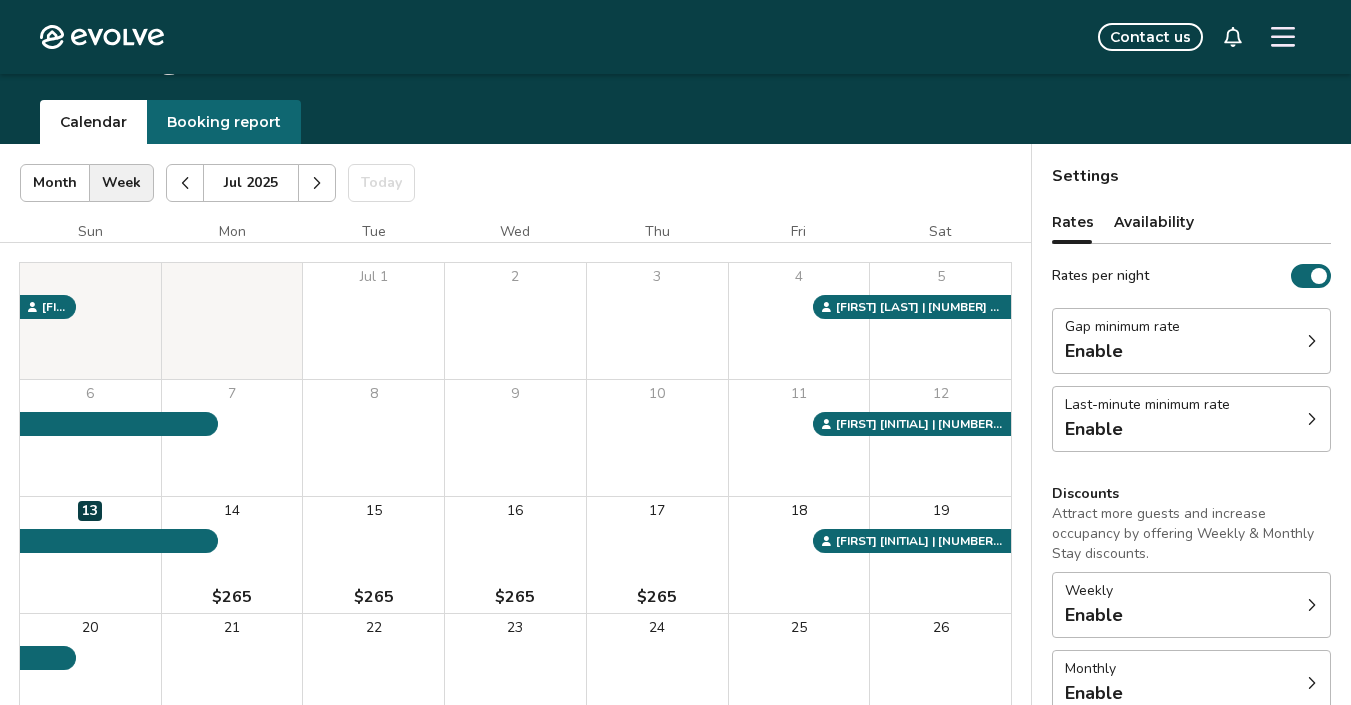 click at bounding box center [317, 183] 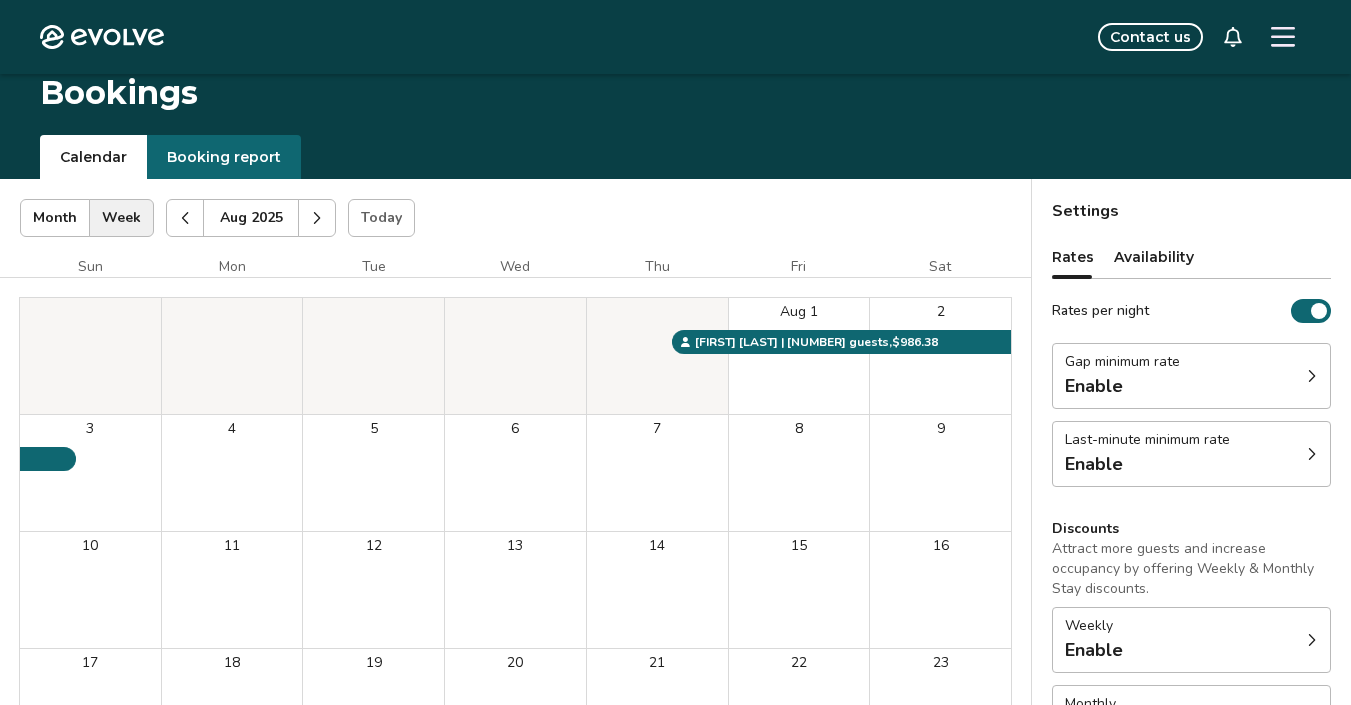 scroll, scrollTop: 0, scrollLeft: 0, axis: both 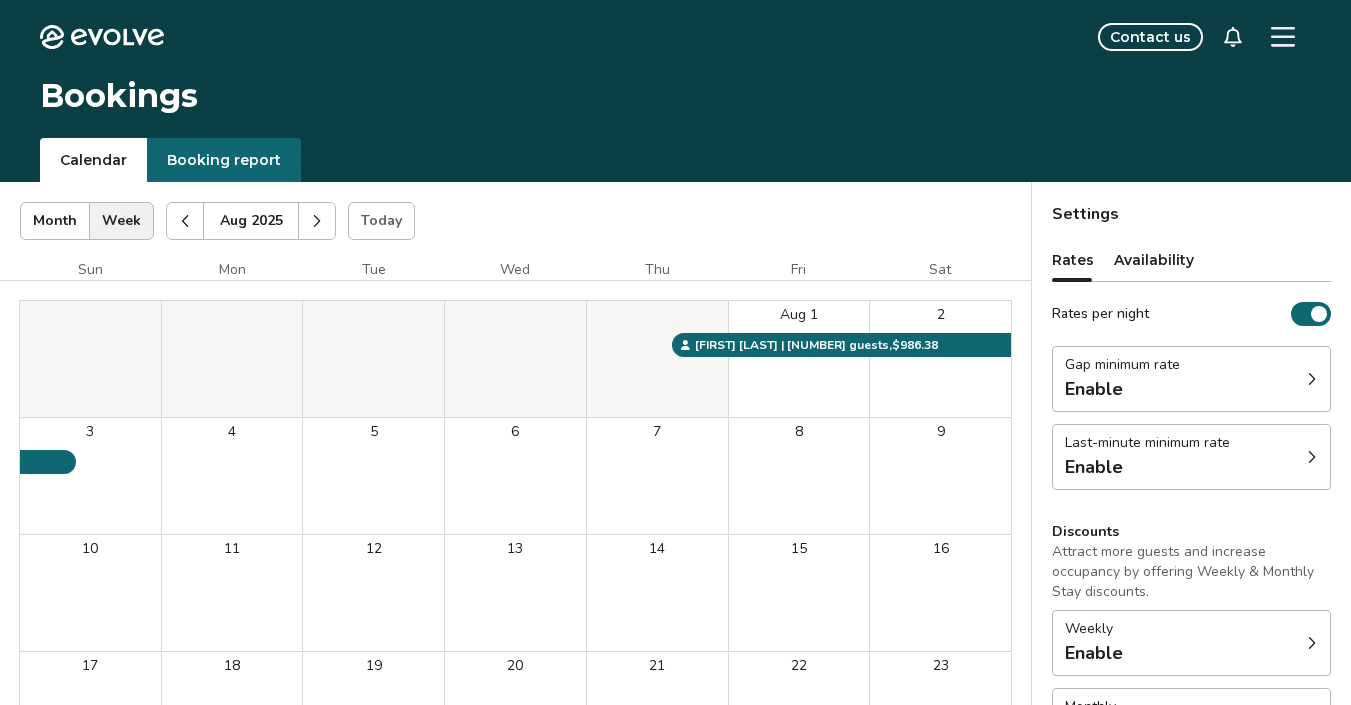 click on "Booking report" at bounding box center (224, 160) 